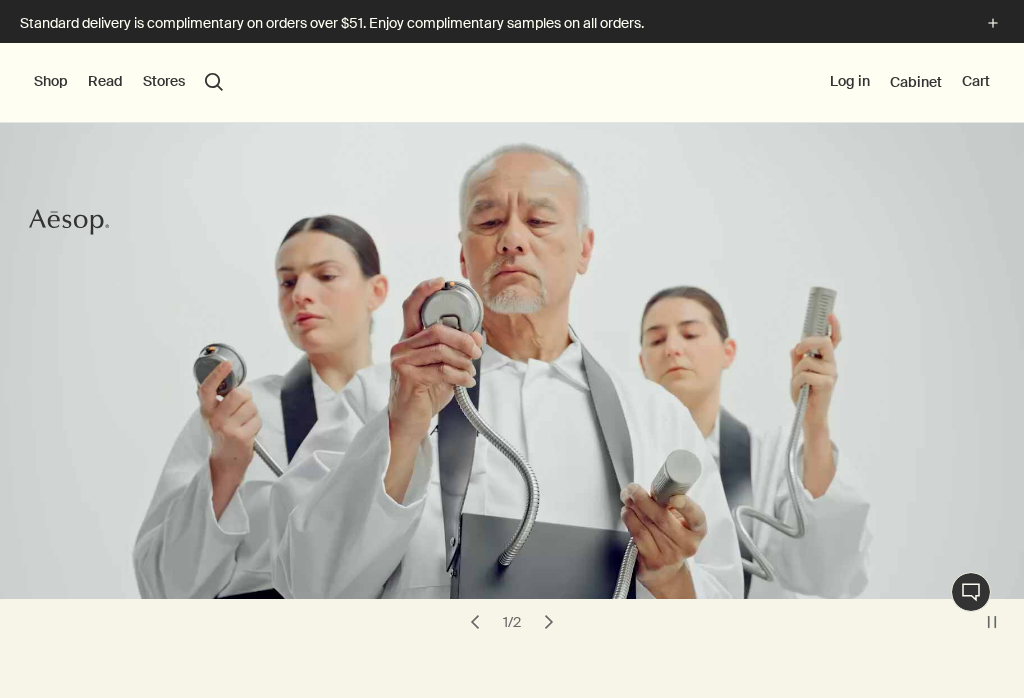 scroll, scrollTop: 0, scrollLeft: 0, axis: both 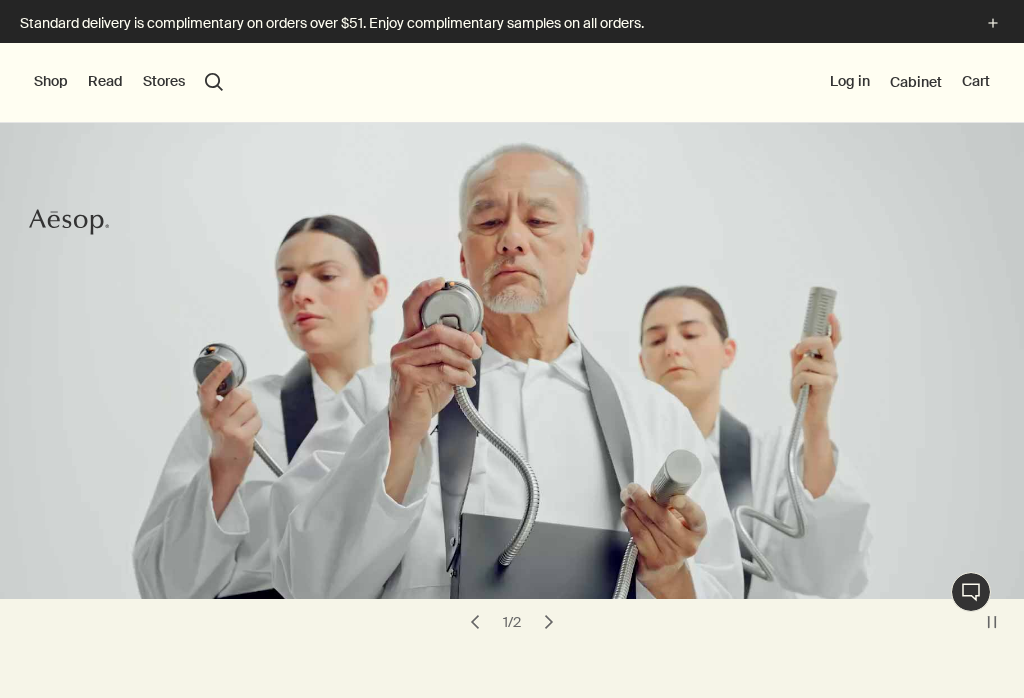 click on "Shop" at bounding box center (51, 82) 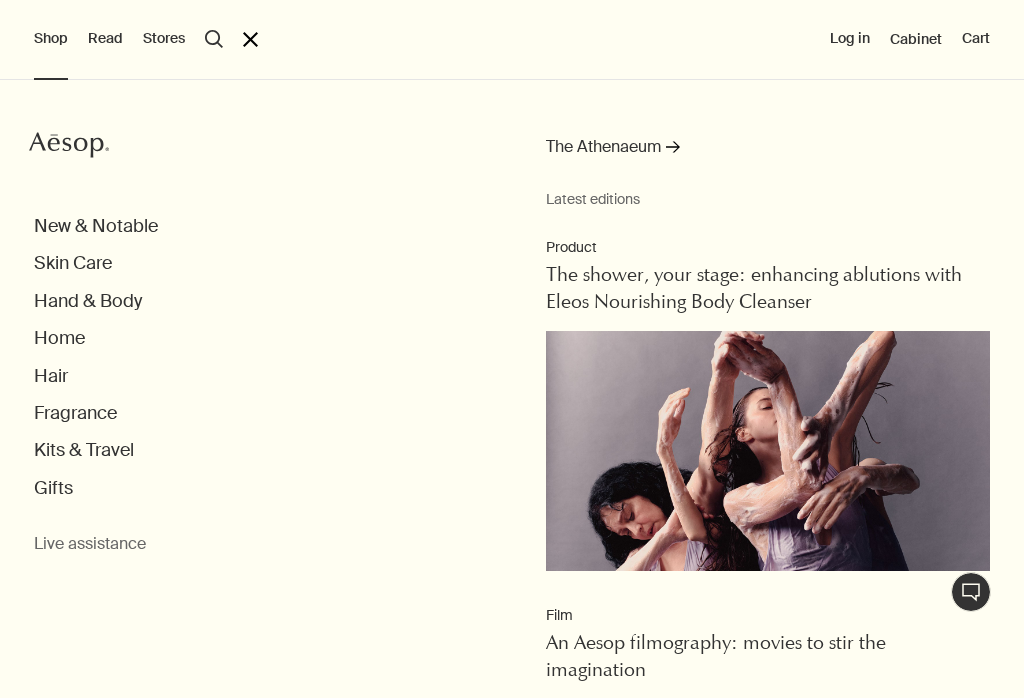 scroll, scrollTop: 83, scrollLeft: 0, axis: vertical 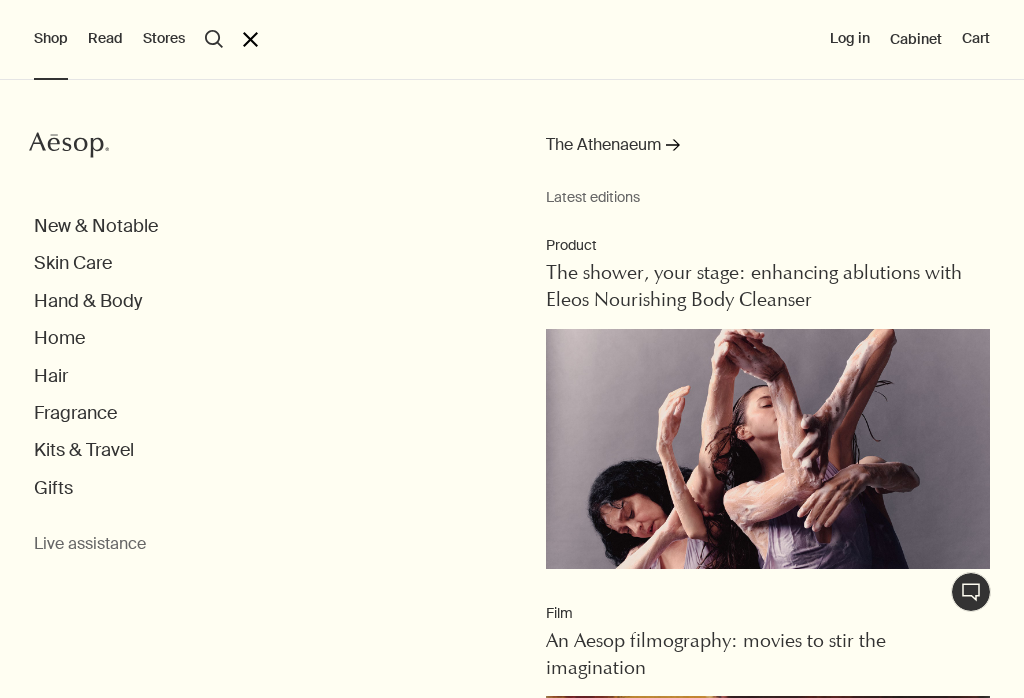 click on "Kits & Travel" at bounding box center (84, 450) 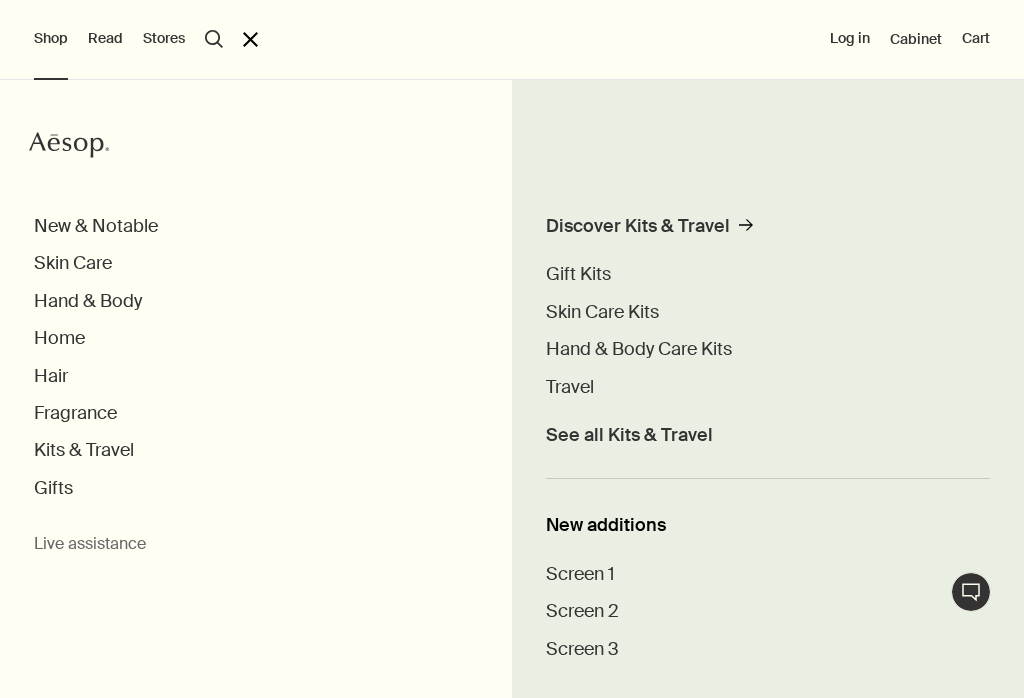click on "Discover Kits & Travel" at bounding box center (638, 226) 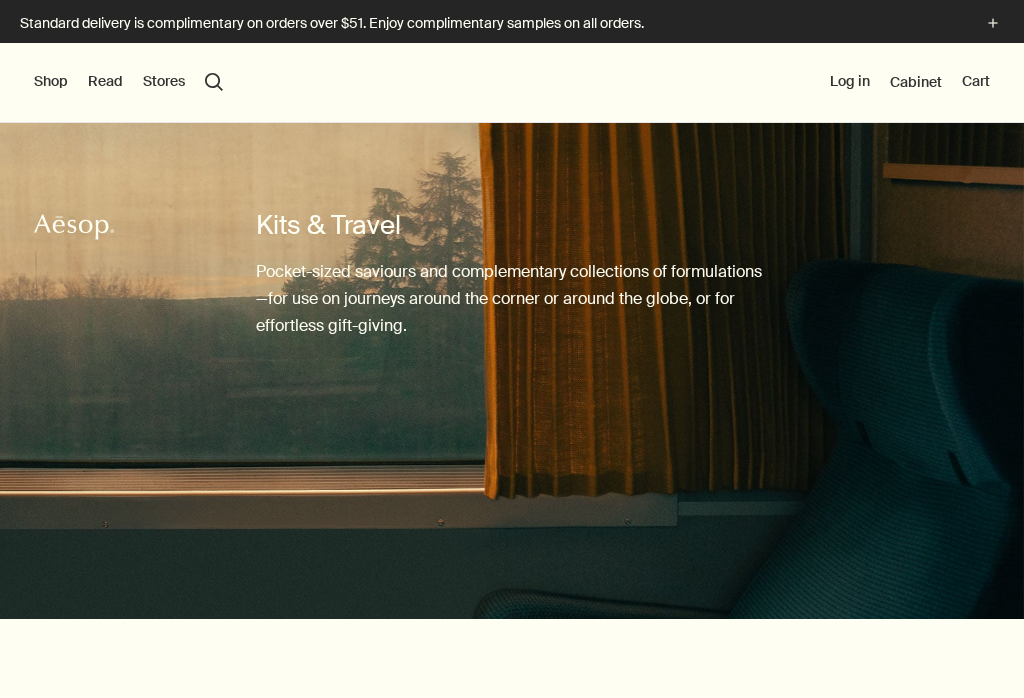 scroll, scrollTop: 0, scrollLeft: 0, axis: both 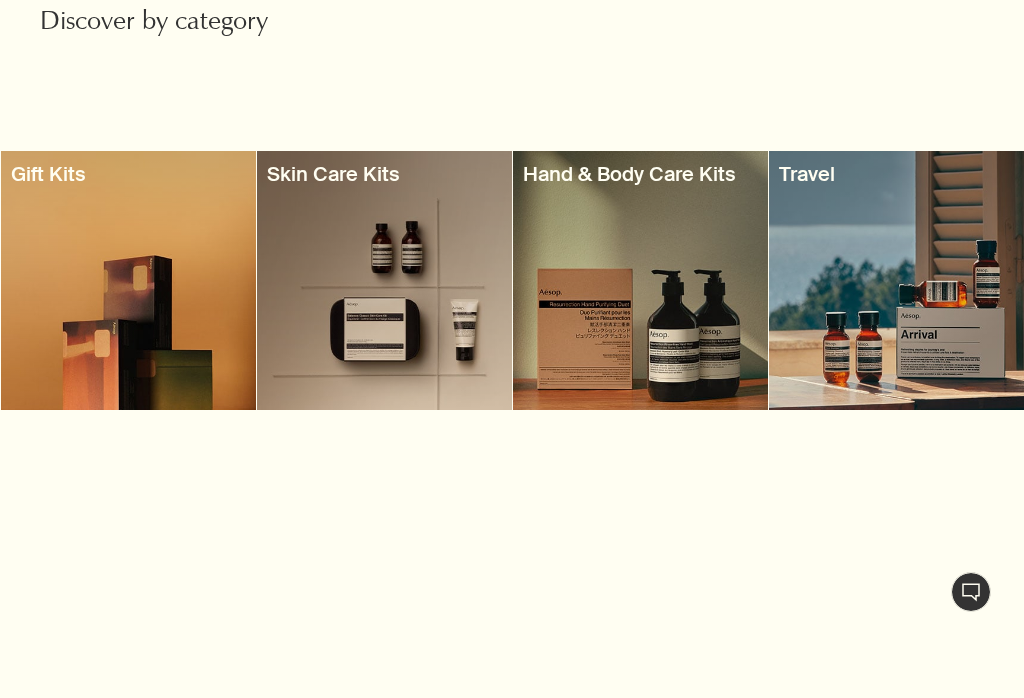 click at bounding box center [896, 280] 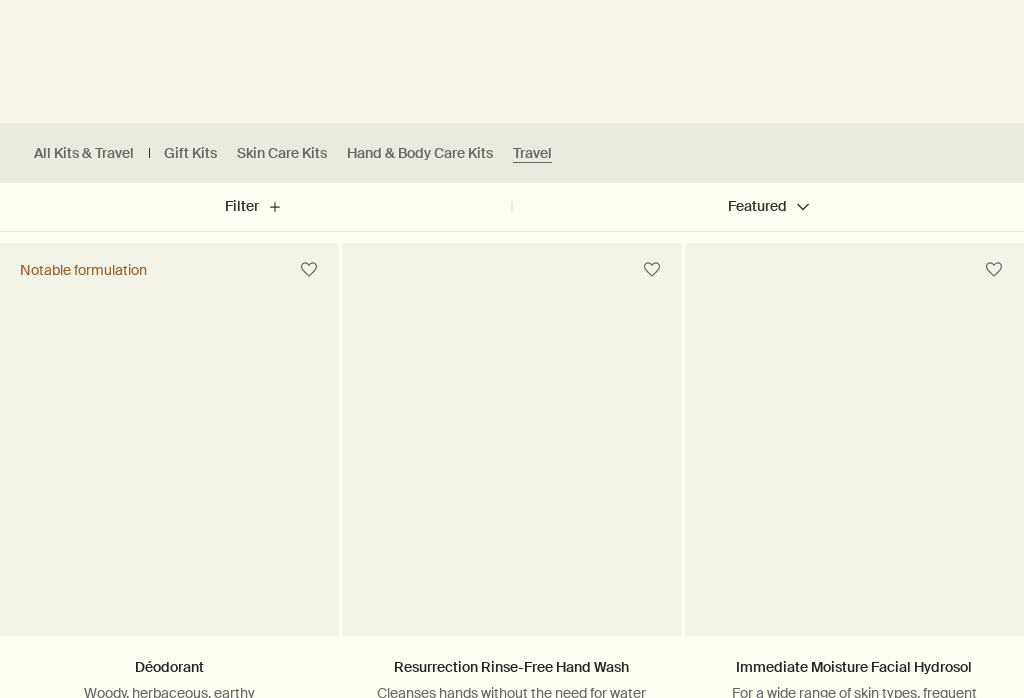 scroll, scrollTop: 502, scrollLeft: 0, axis: vertical 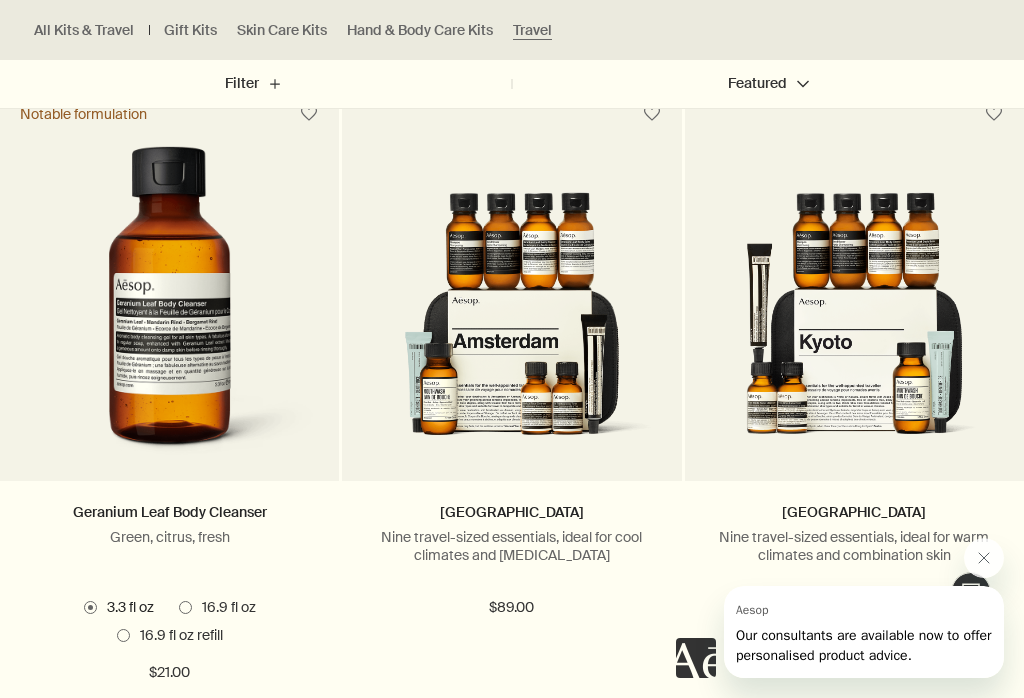 click 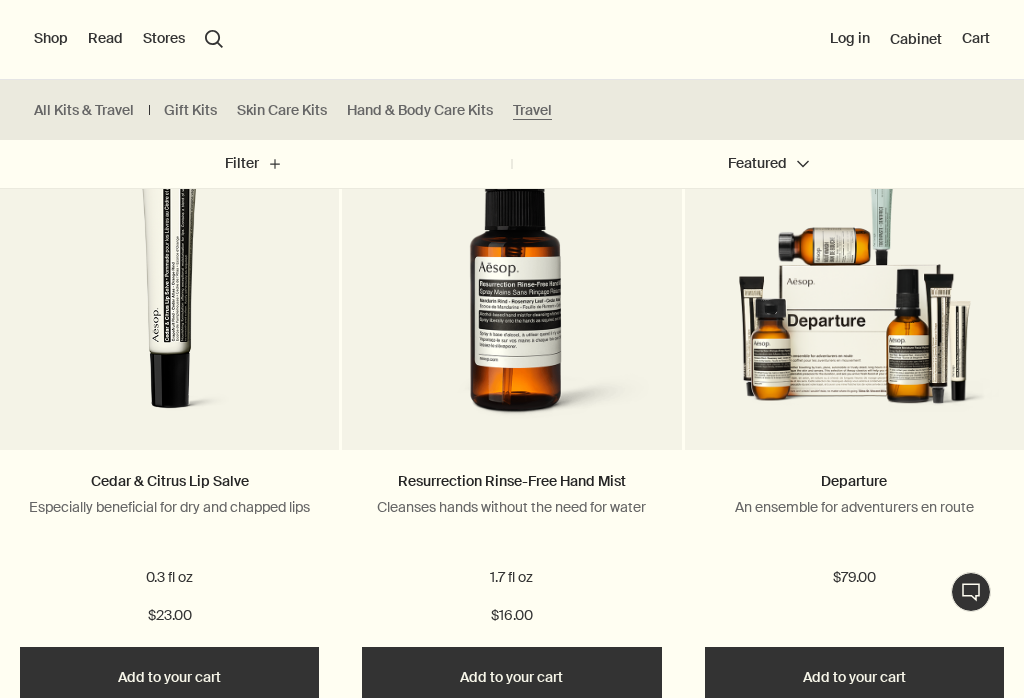 scroll, scrollTop: 2031, scrollLeft: 0, axis: vertical 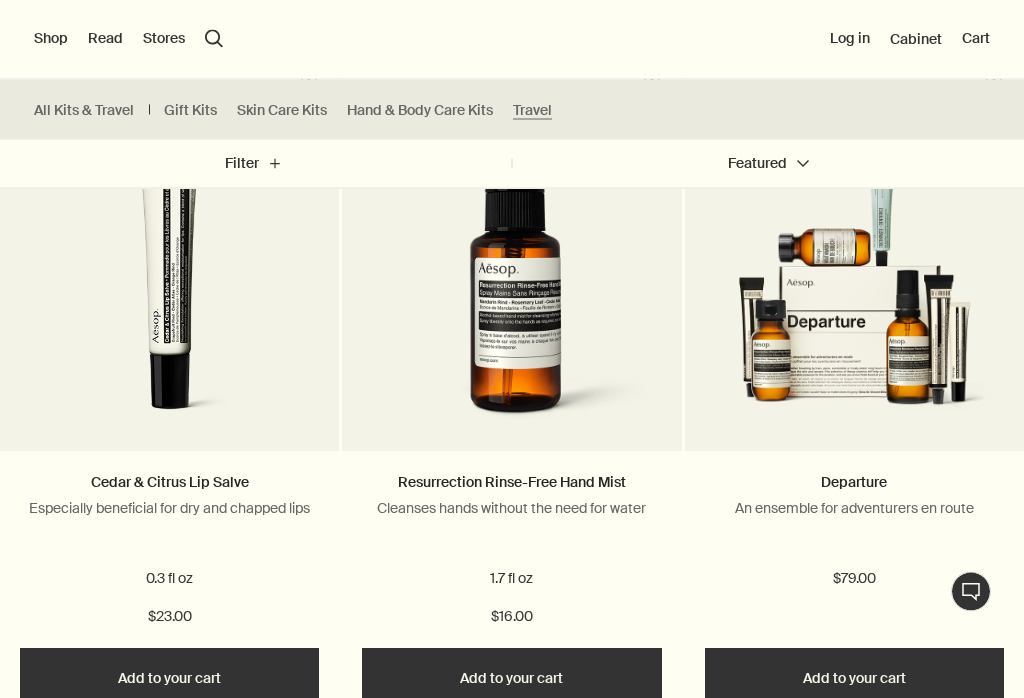click at bounding box center [854, 302] 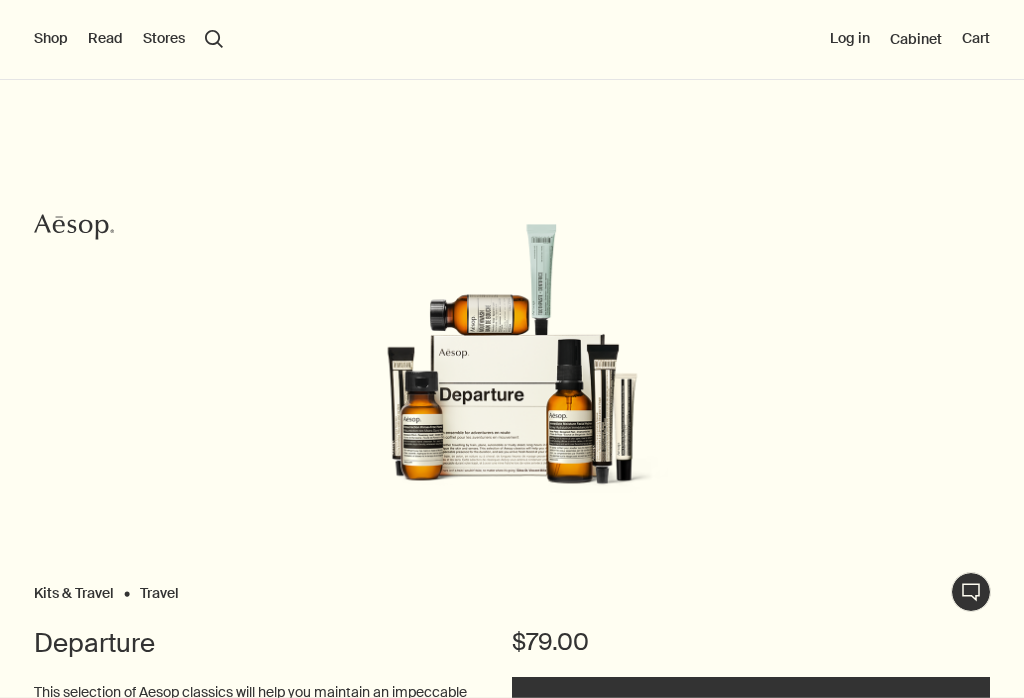 scroll, scrollTop: 0, scrollLeft: 0, axis: both 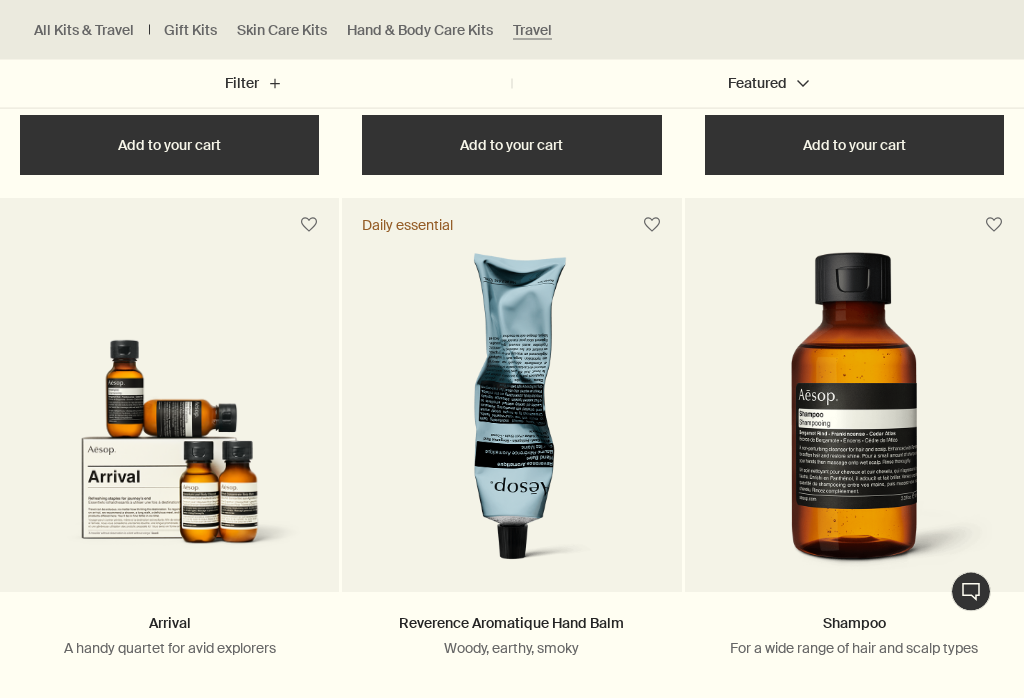 click at bounding box center (169, 443) 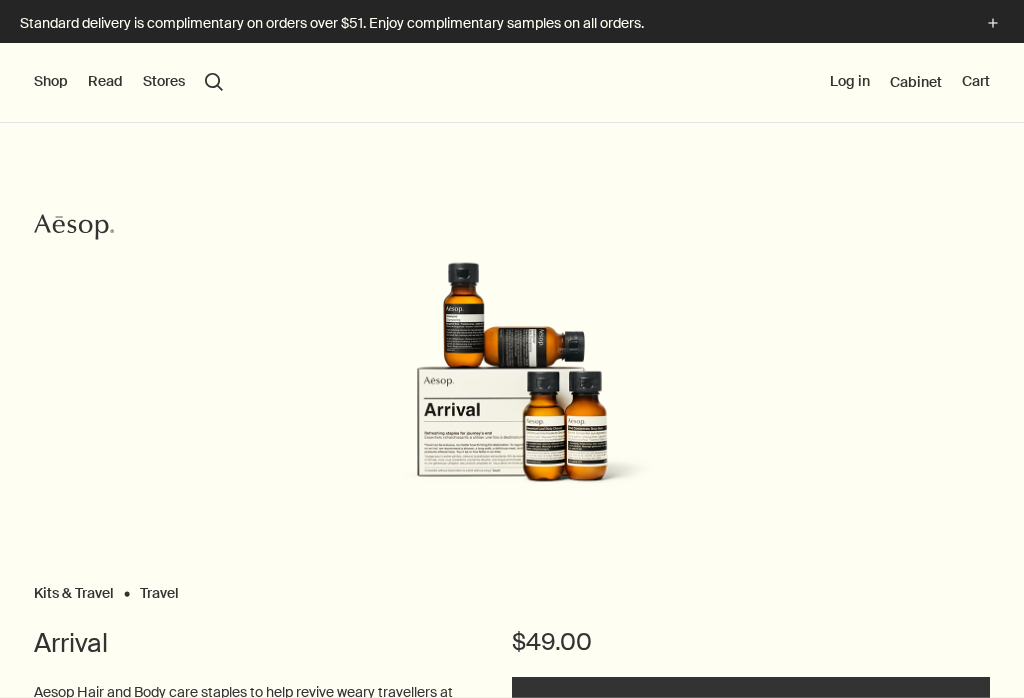 scroll, scrollTop: 0, scrollLeft: 0, axis: both 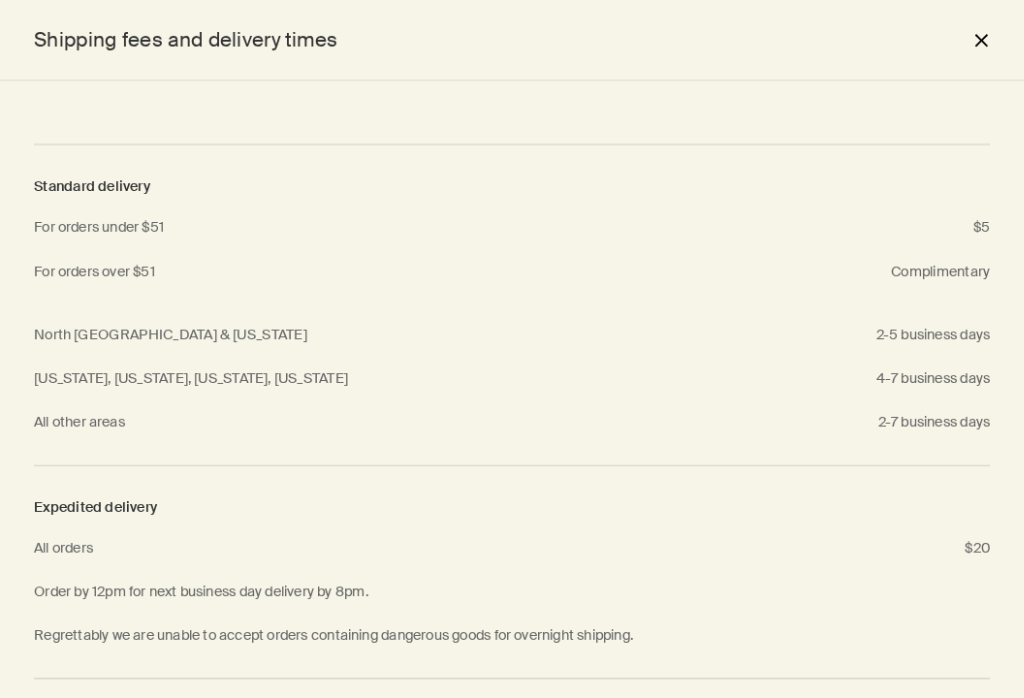 click on "close" at bounding box center (981, 40) 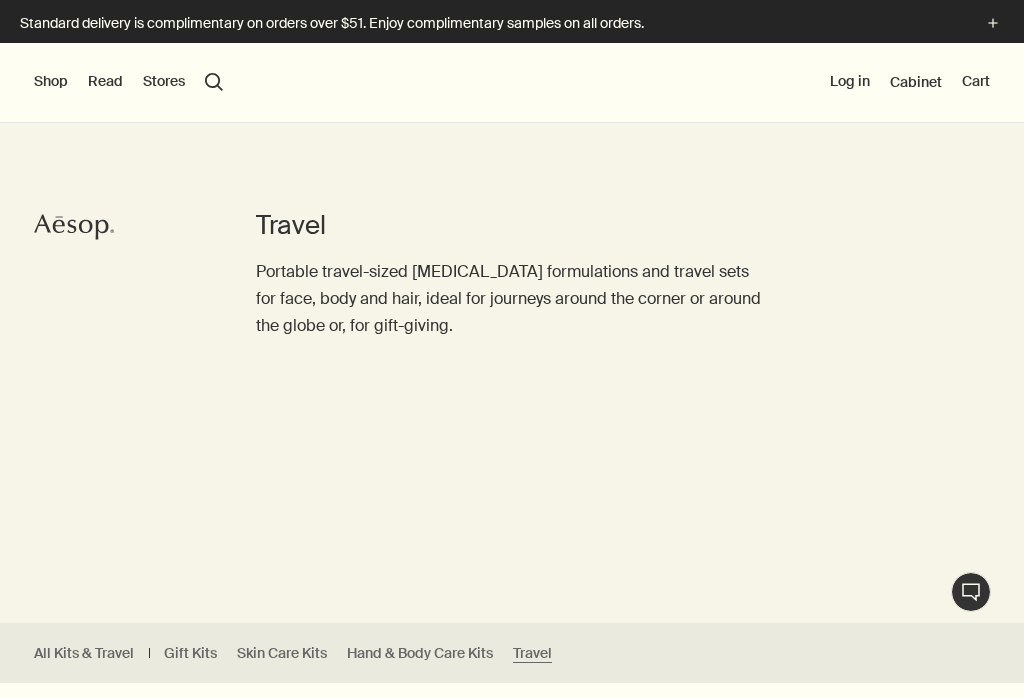 click on "Shop" at bounding box center [51, 82] 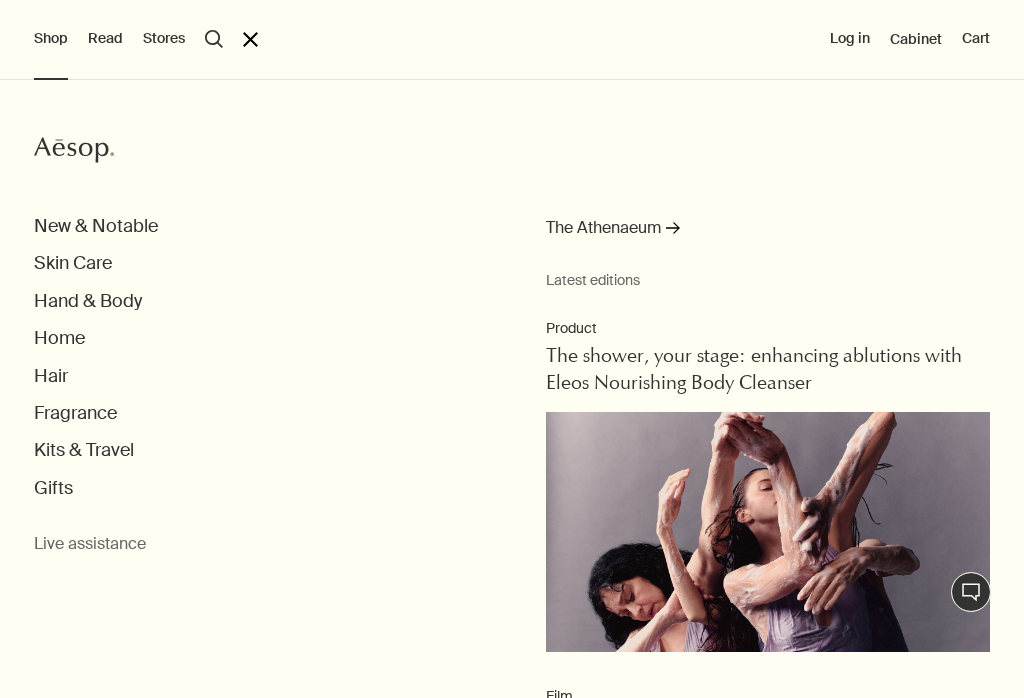 click on "Skin Care" at bounding box center (73, 263) 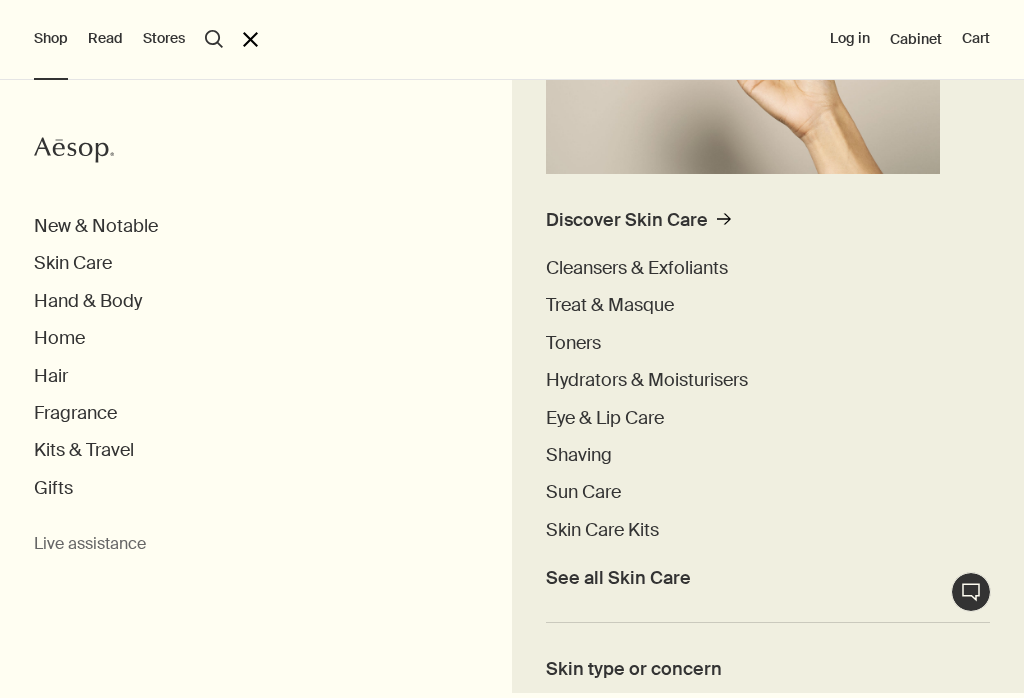 scroll, scrollTop: 370, scrollLeft: 0, axis: vertical 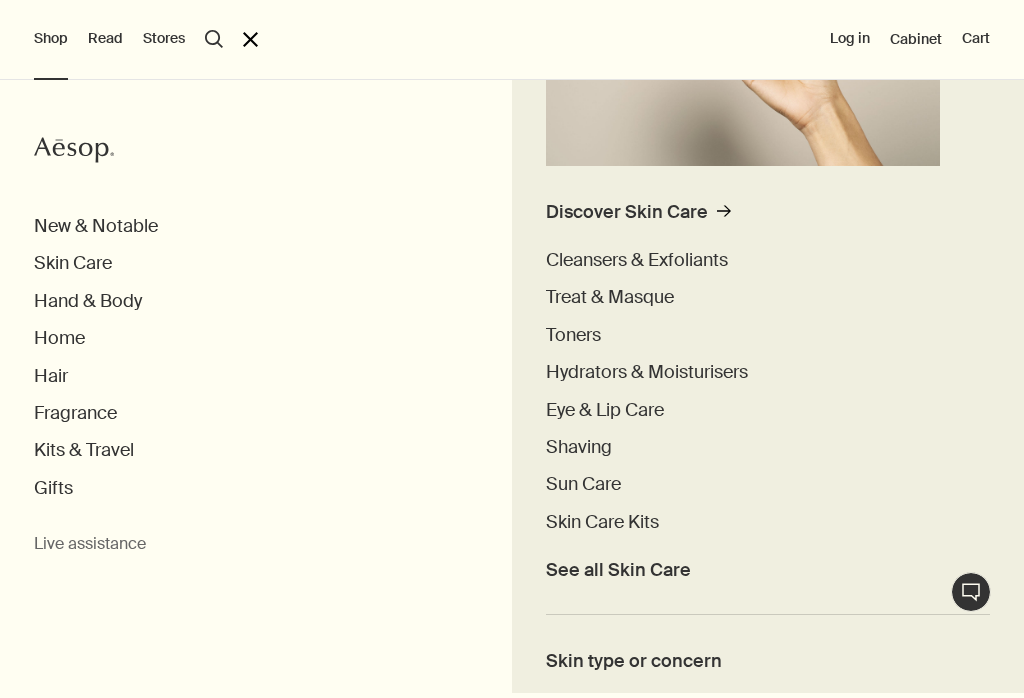 click on "Cleansers & Exfoliants" at bounding box center (637, 260) 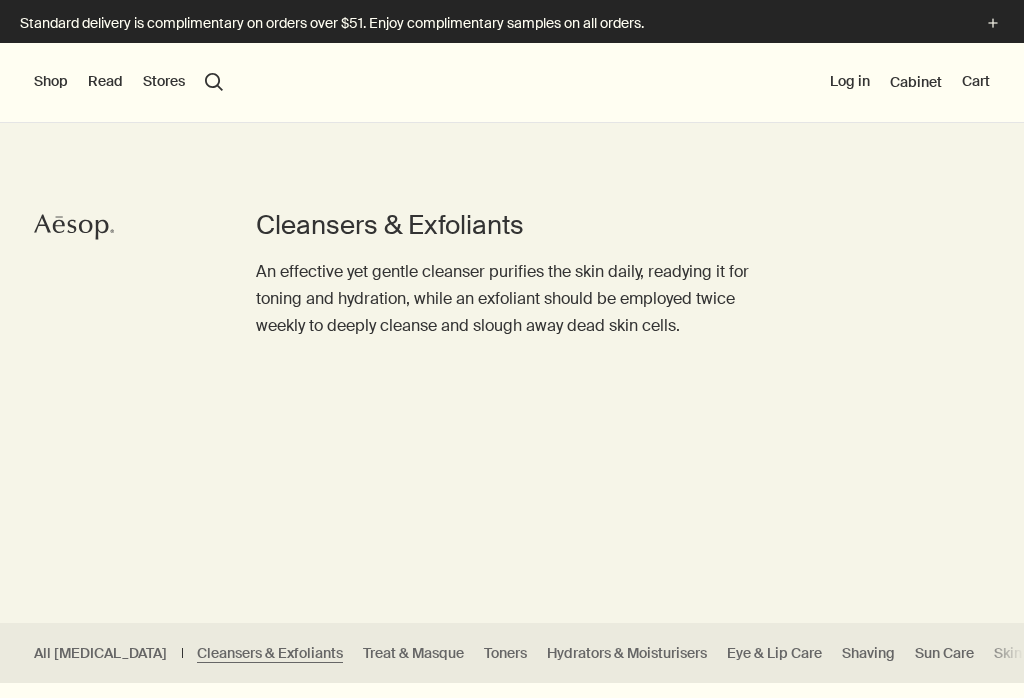 scroll, scrollTop: 61, scrollLeft: 0, axis: vertical 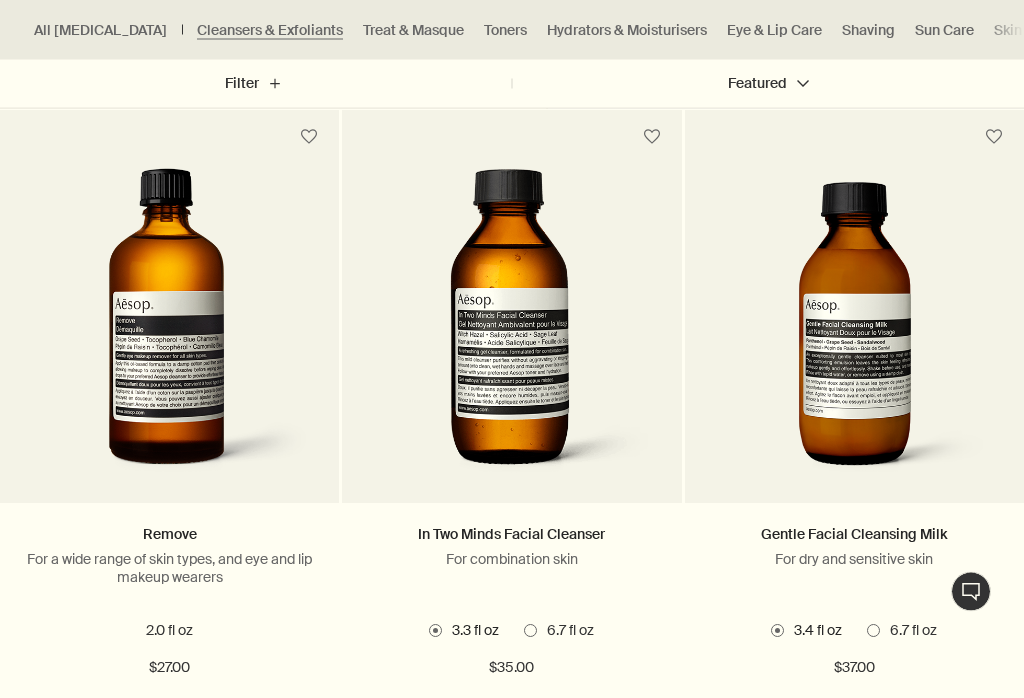 click at bounding box center [854, 331] 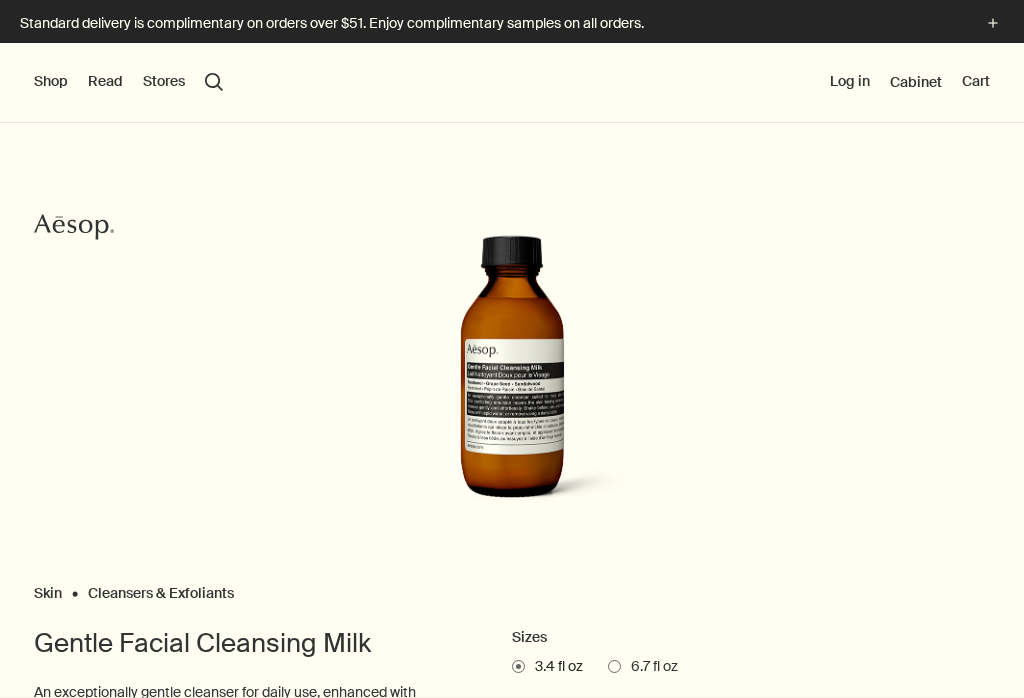 scroll, scrollTop: 0, scrollLeft: 0, axis: both 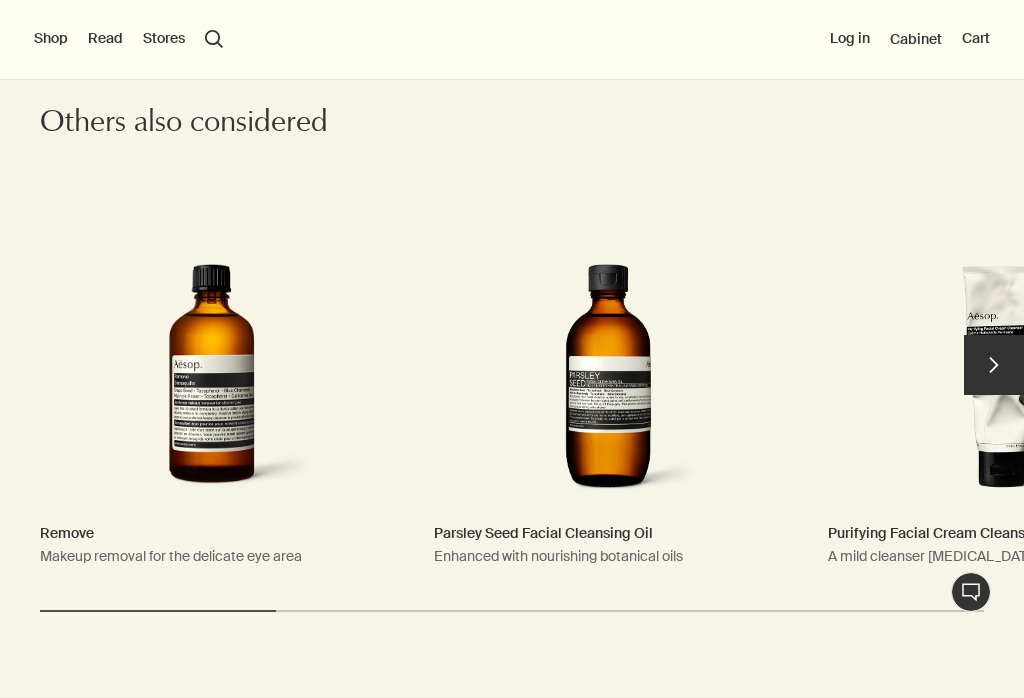 click on "Shop" at bounding box center (51, 39) 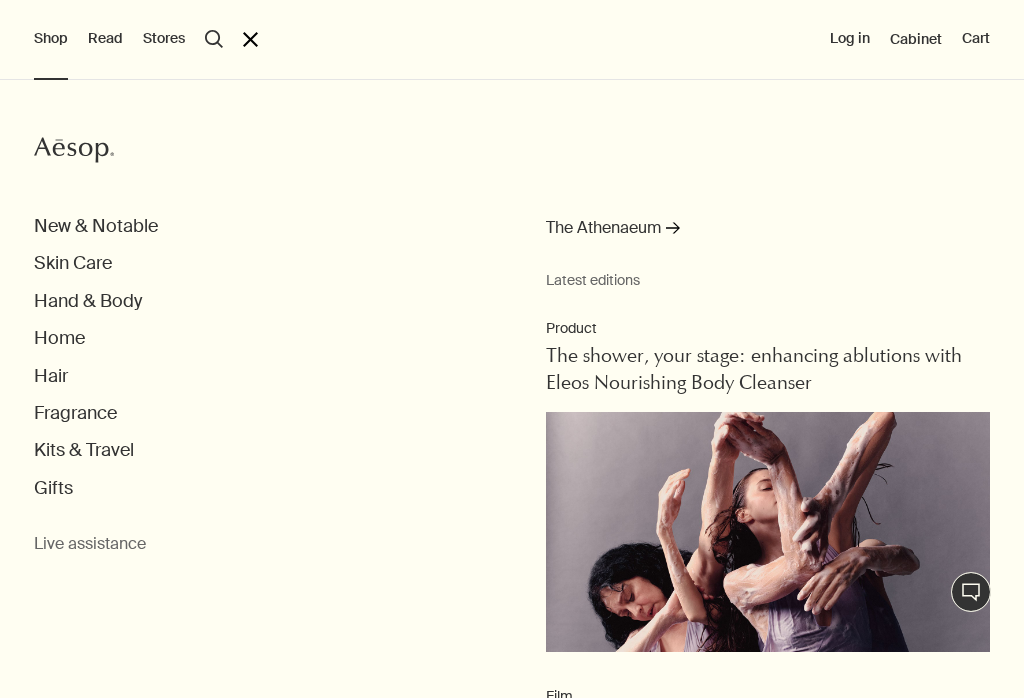 click on "Hand & Body" at bounding box center [88, 301] 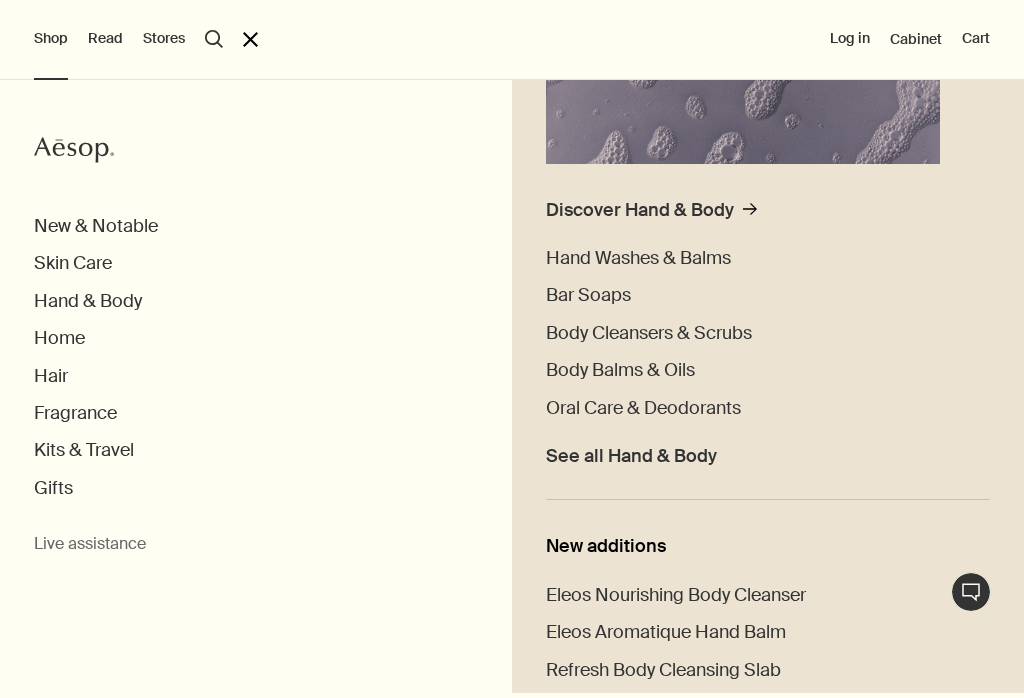 scroll, scrollTop: 373, scrollLeft: 0, axis: vertical 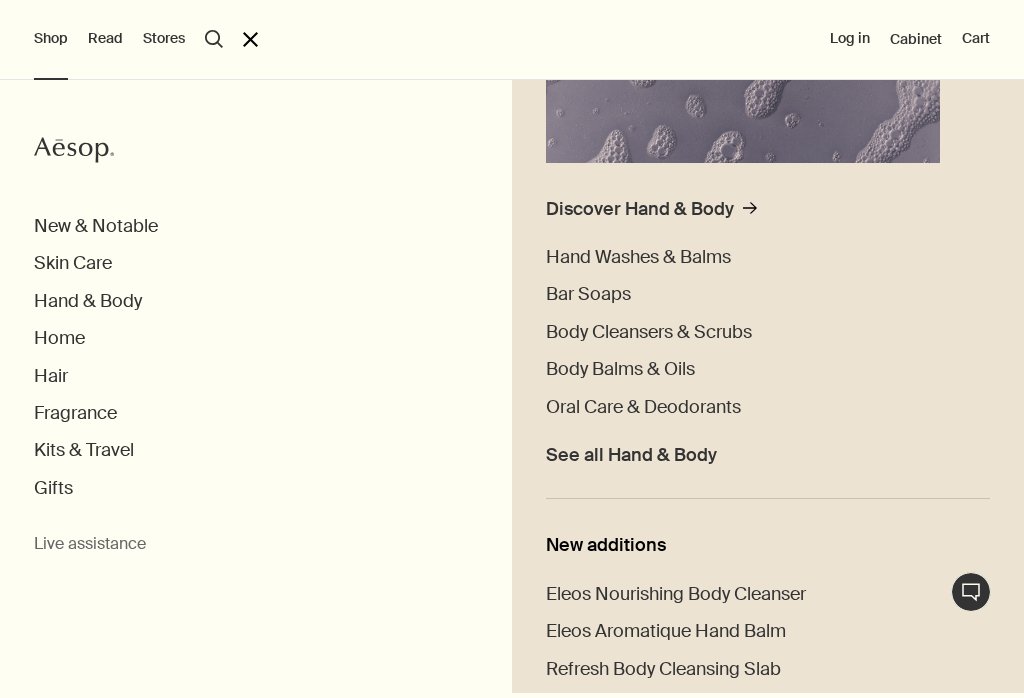 click on "Body Cleansers & Scrubs" at bounding box center (649, 332) 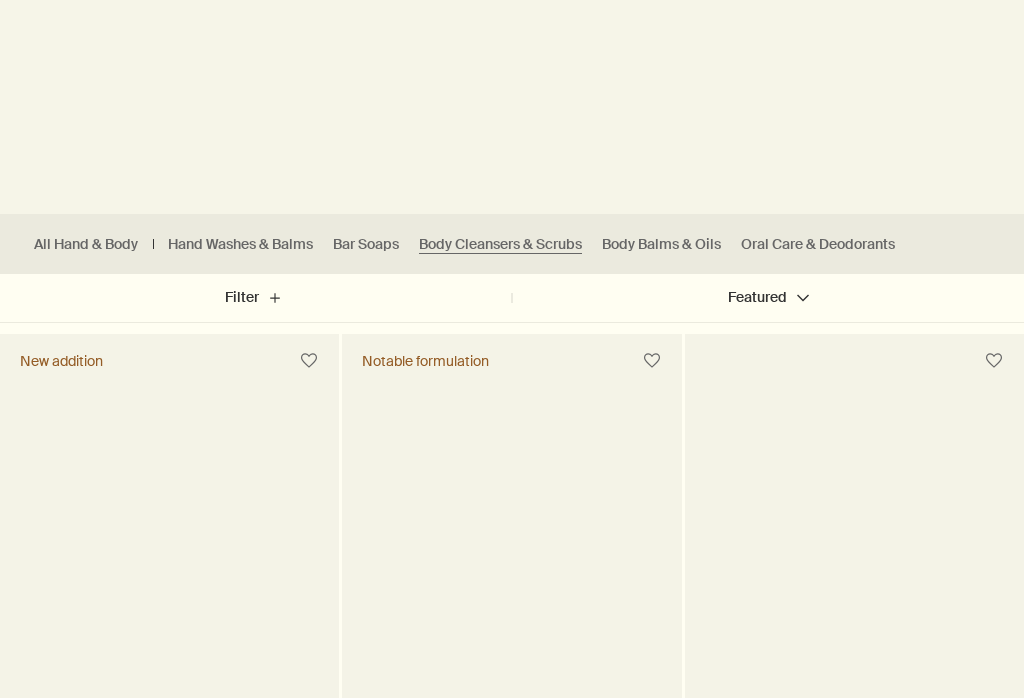 scroll, scrollTop: 525, scrollLeft: 0, axis: vertical 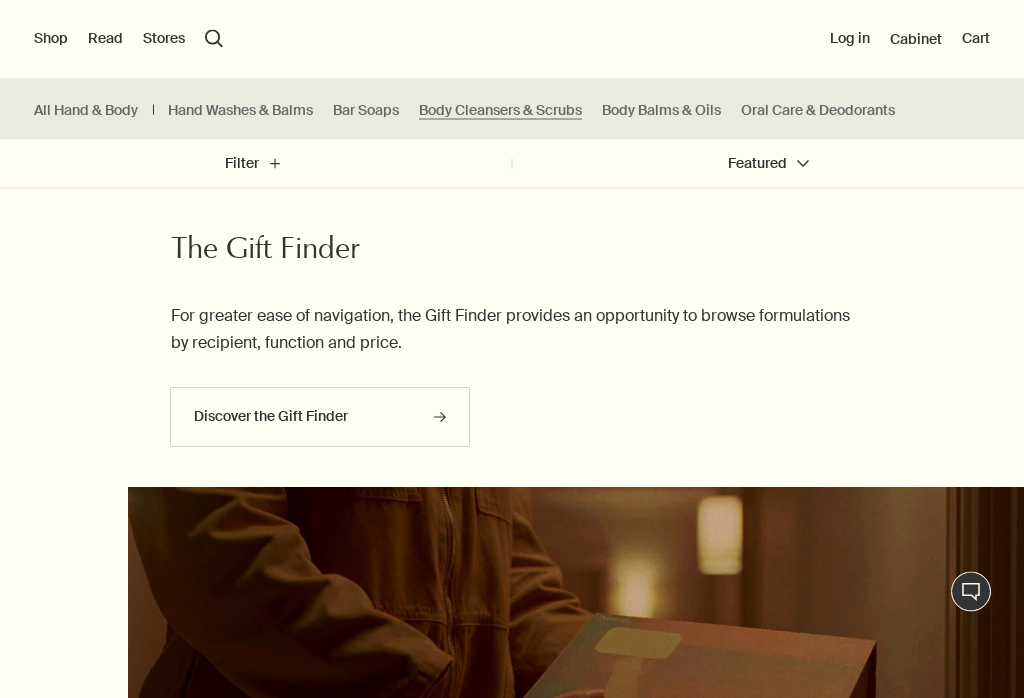 click on "The Gift Finder For greater ease of navigation, the Gift Finder provides an opportunity to browse formulations by recipient, function and price. Discover the Gift Finder   rightArrow" at bounding box center (512, 345) 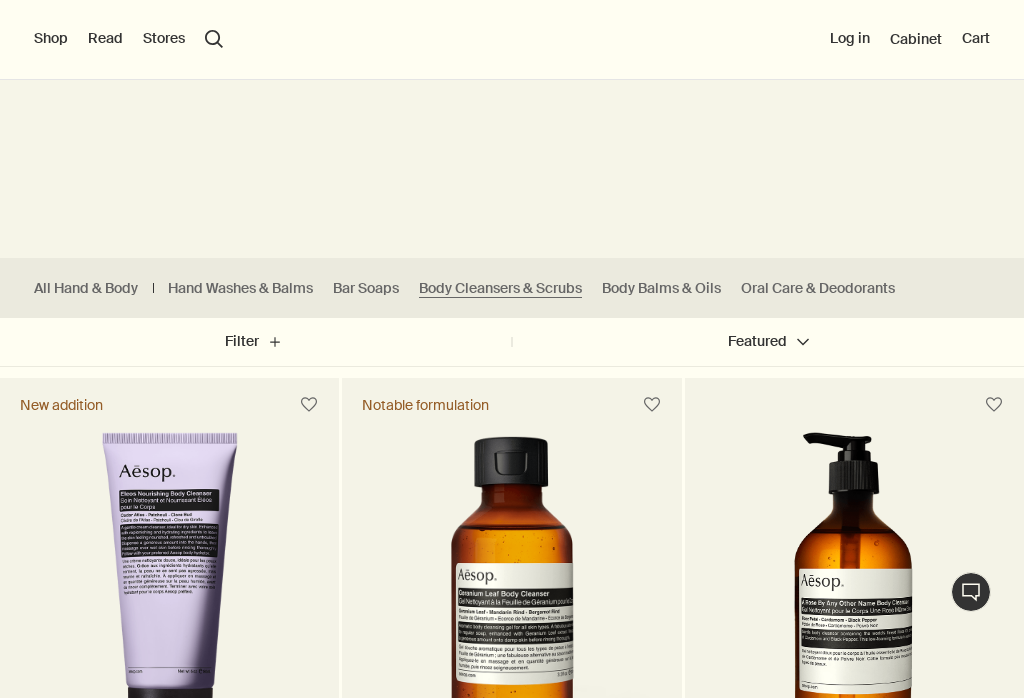 scroll, scrollTop: 495, scrollLeft: 0, axis: vertical 